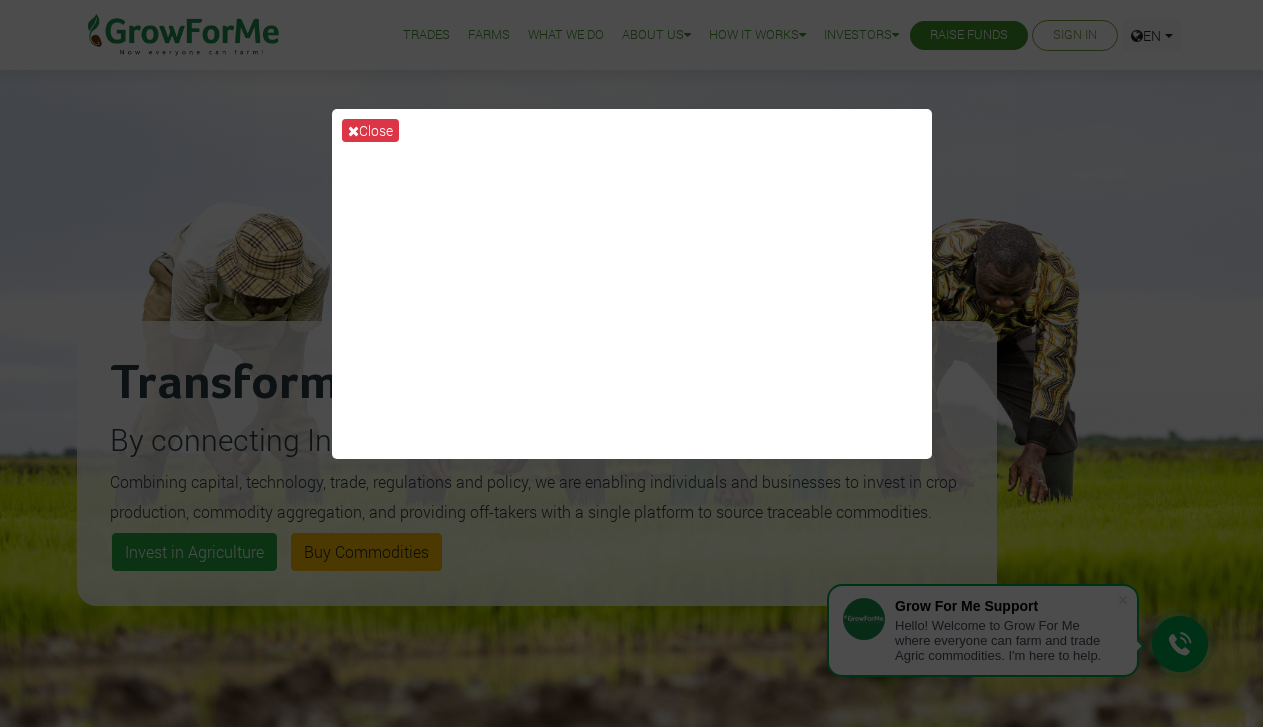 scroll, scrollTop: 0, scrollLeft: 0, axis: both 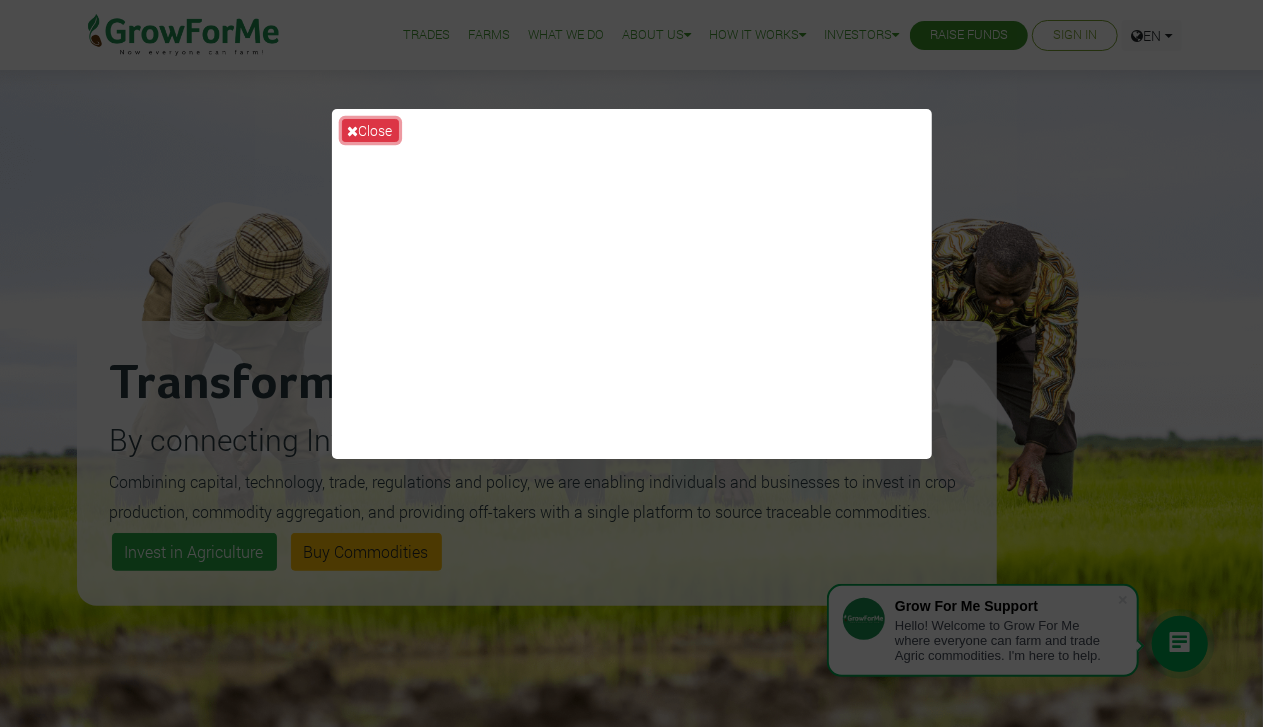click on "Close" at bounding box center [370, 130] 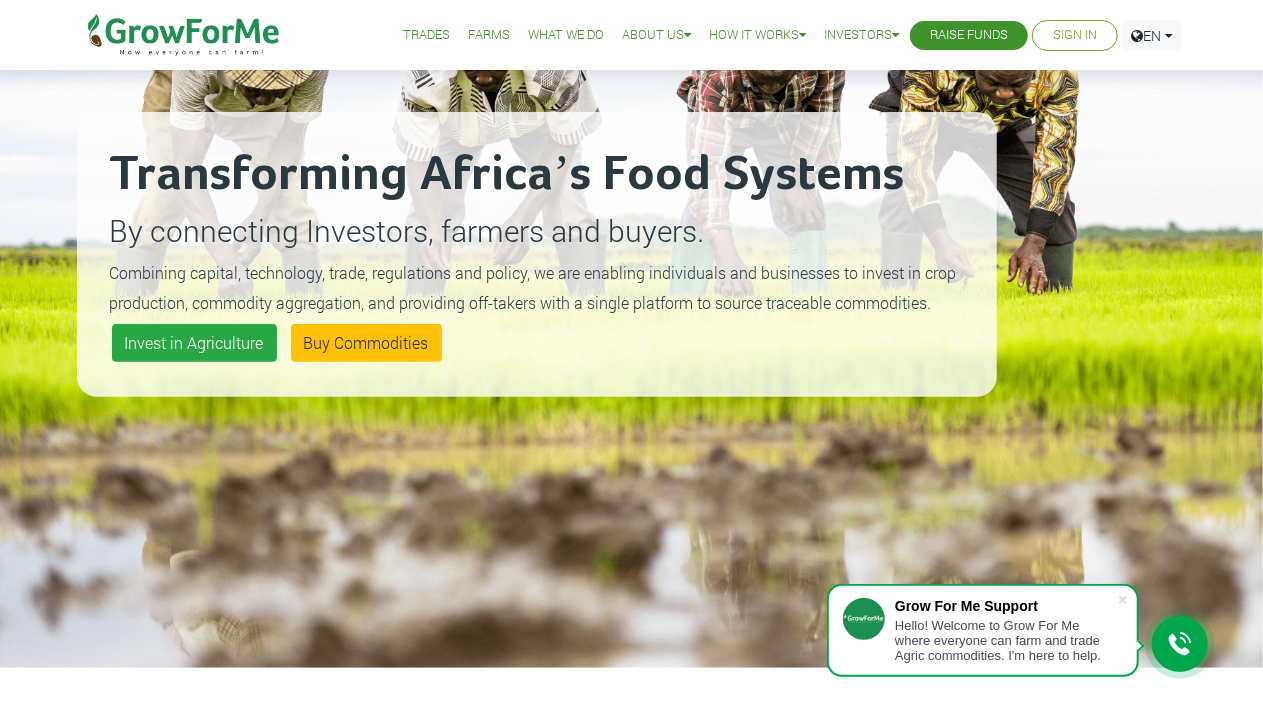 scroll, scrollTop: 148, scrollLeft: 0, axis: vertical 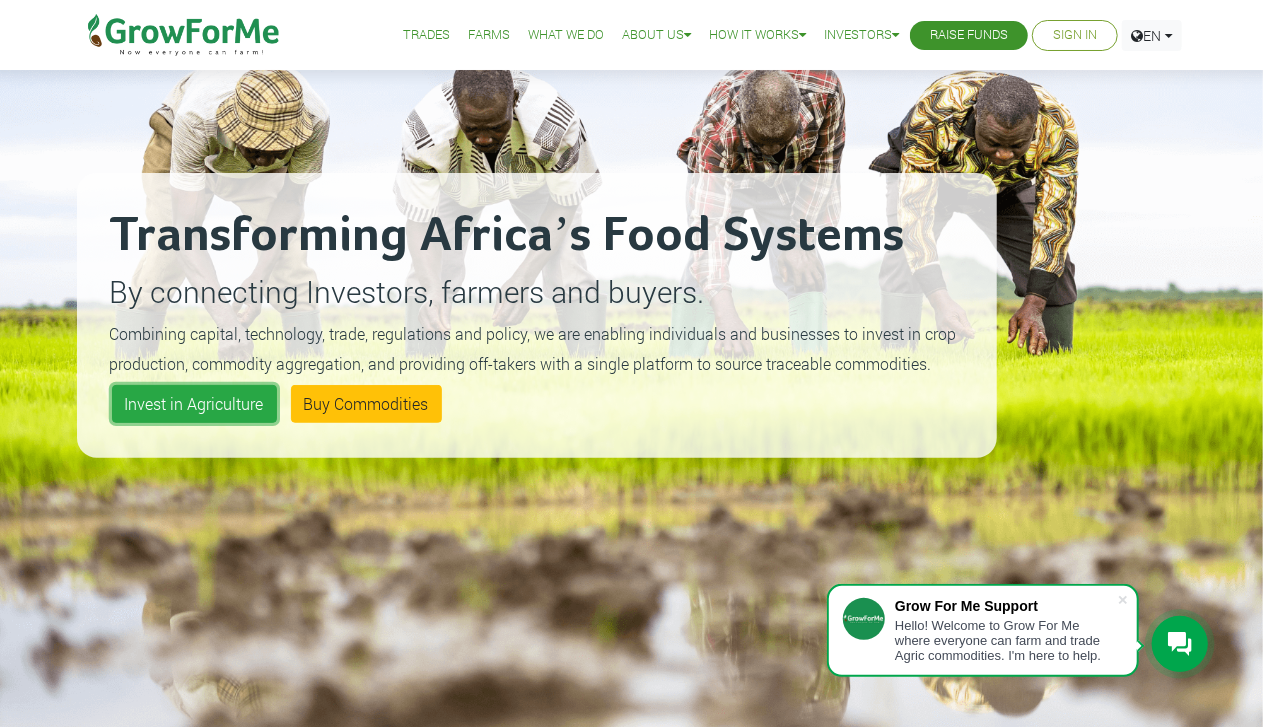click on "Invest in Agriculture" at bounding box center [194, 404] 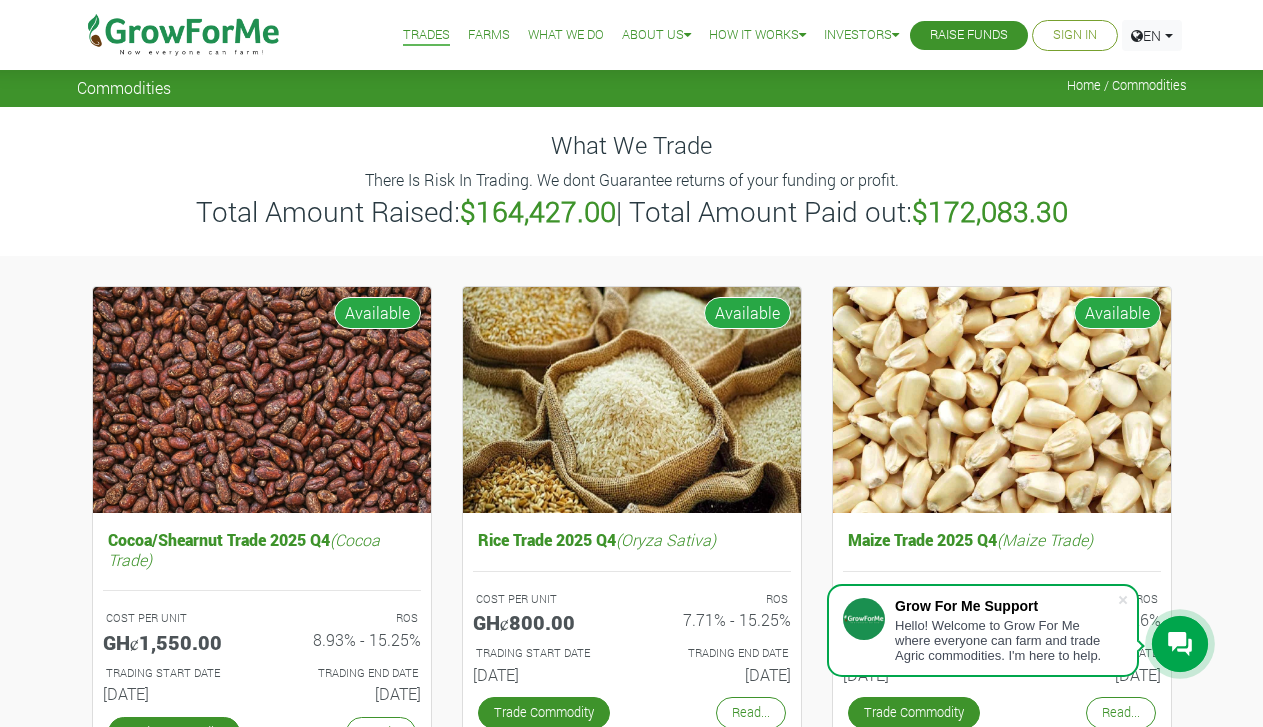 scroll, scrollTop: 0, scrollLeft: 0, axis: both 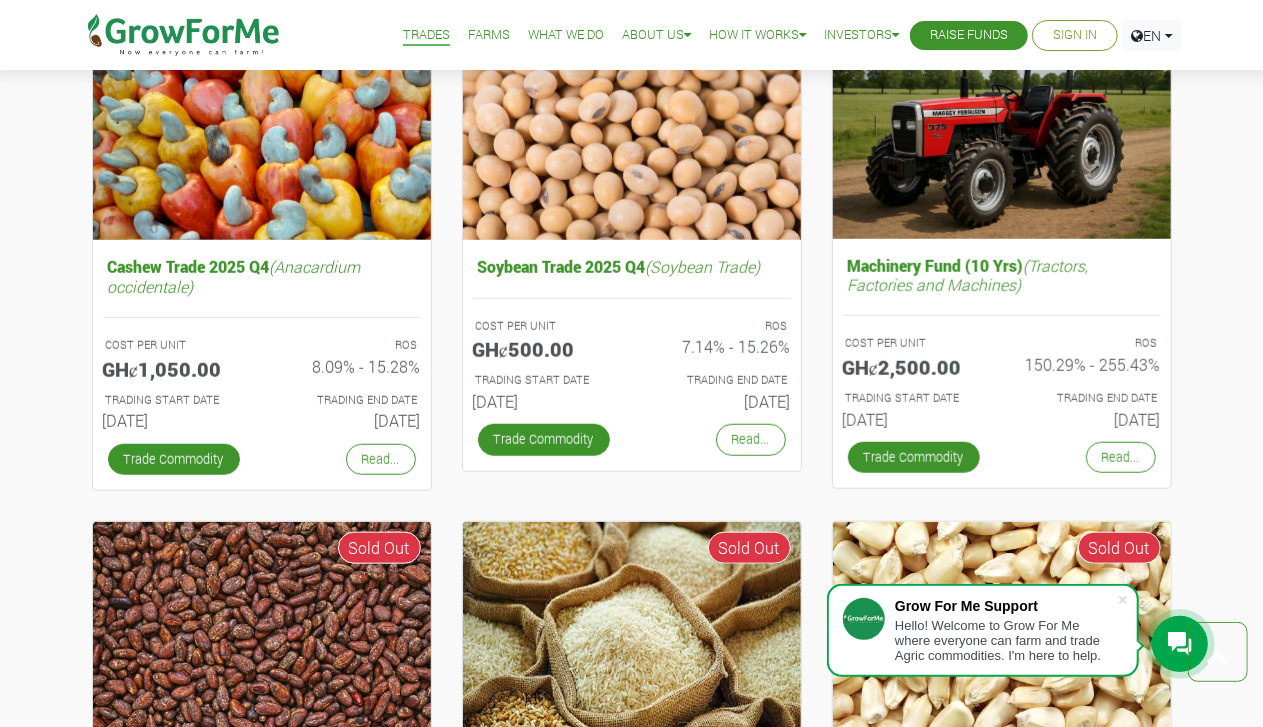 click on "Cocoa/Shearnut Trade 2025 Q4  (Cocoa Trade)
COST PER UNIT
GHȼ1,550.00
ROS
8.93% - 15.25%
01st Oct 2025 1" at bounding box center (631, 444) 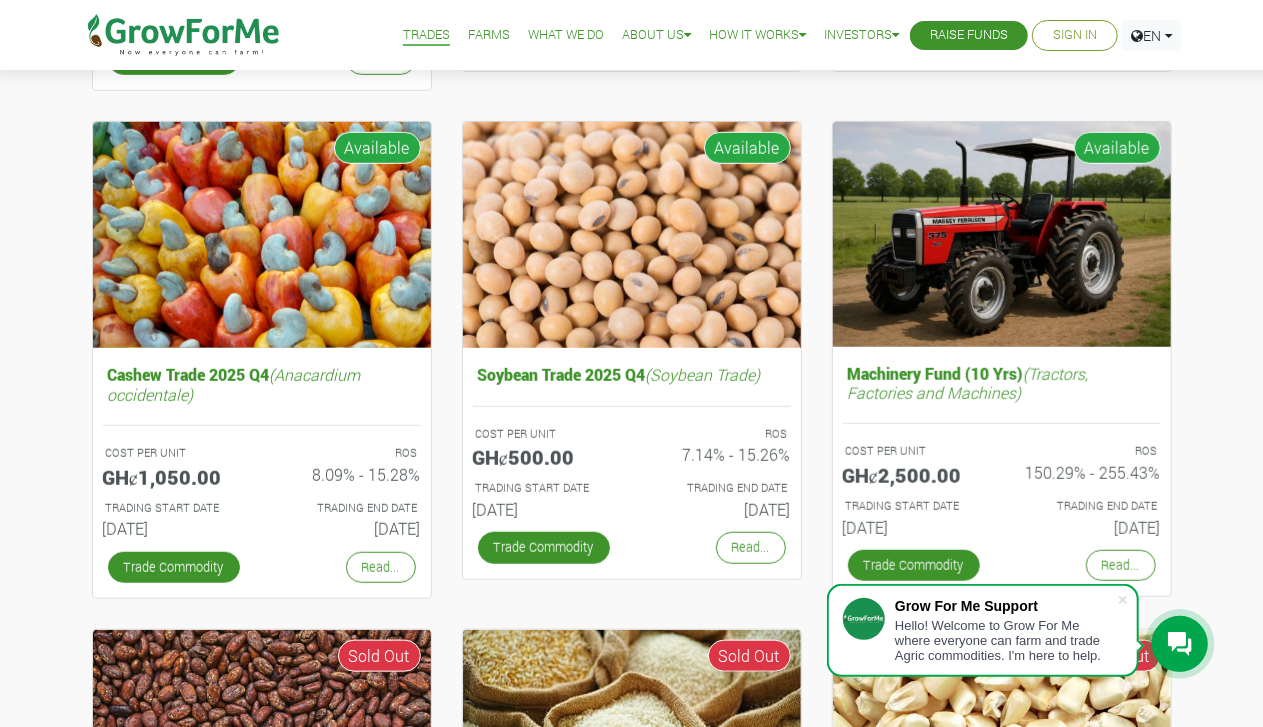 scroll, scrollTop: 704, scrollLeft: 0, axis: vertical 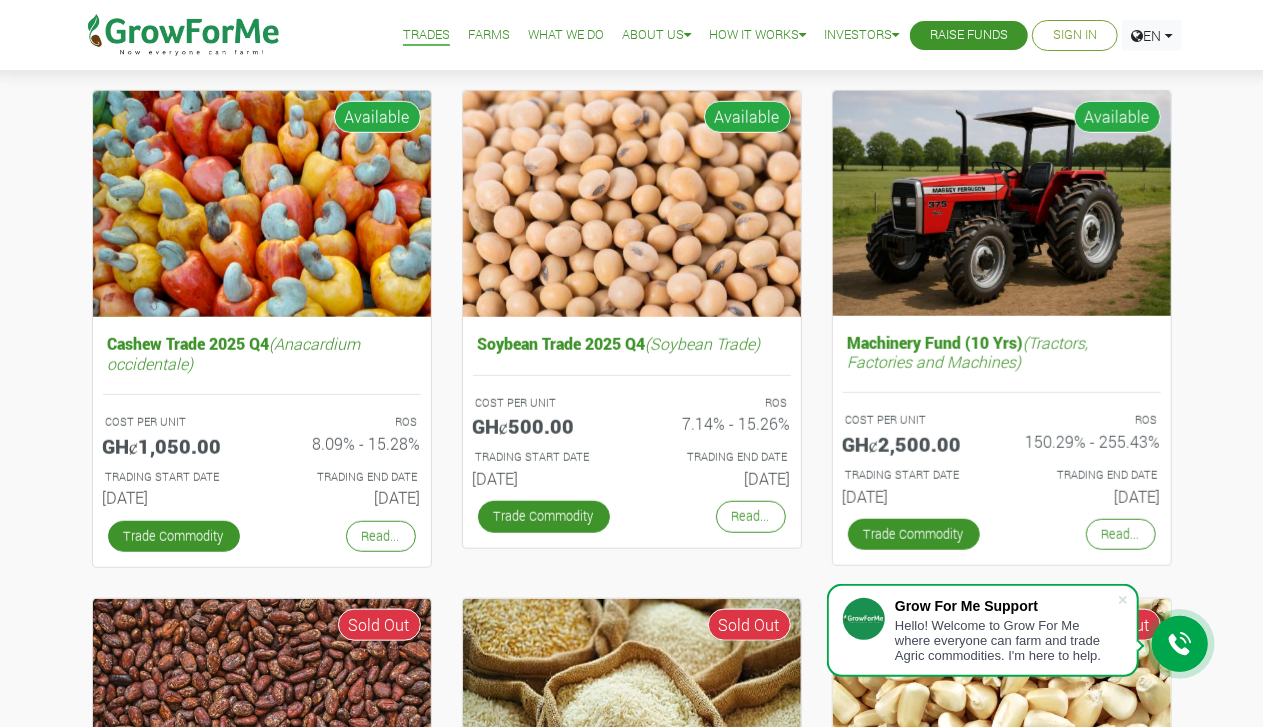 click on "Read..." at bounding box center [1121, 534] 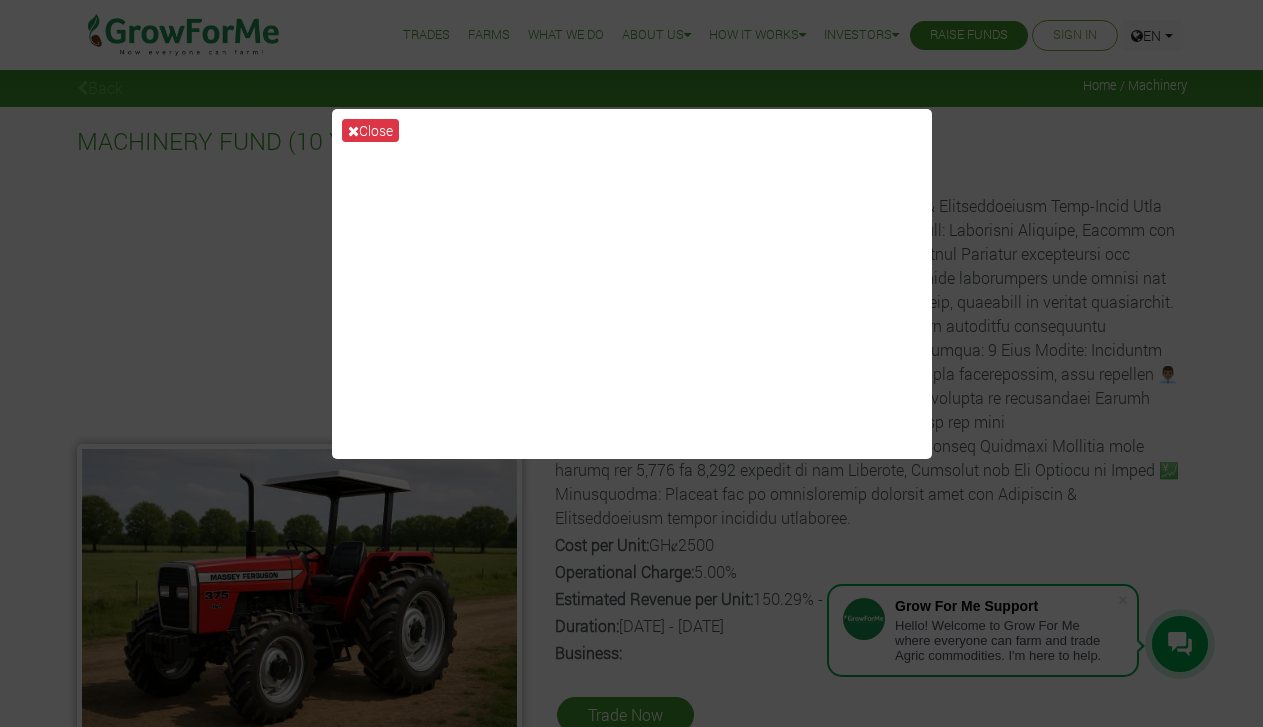 scroll, scrollTop: 0, scrollLeft: 0, axis: both 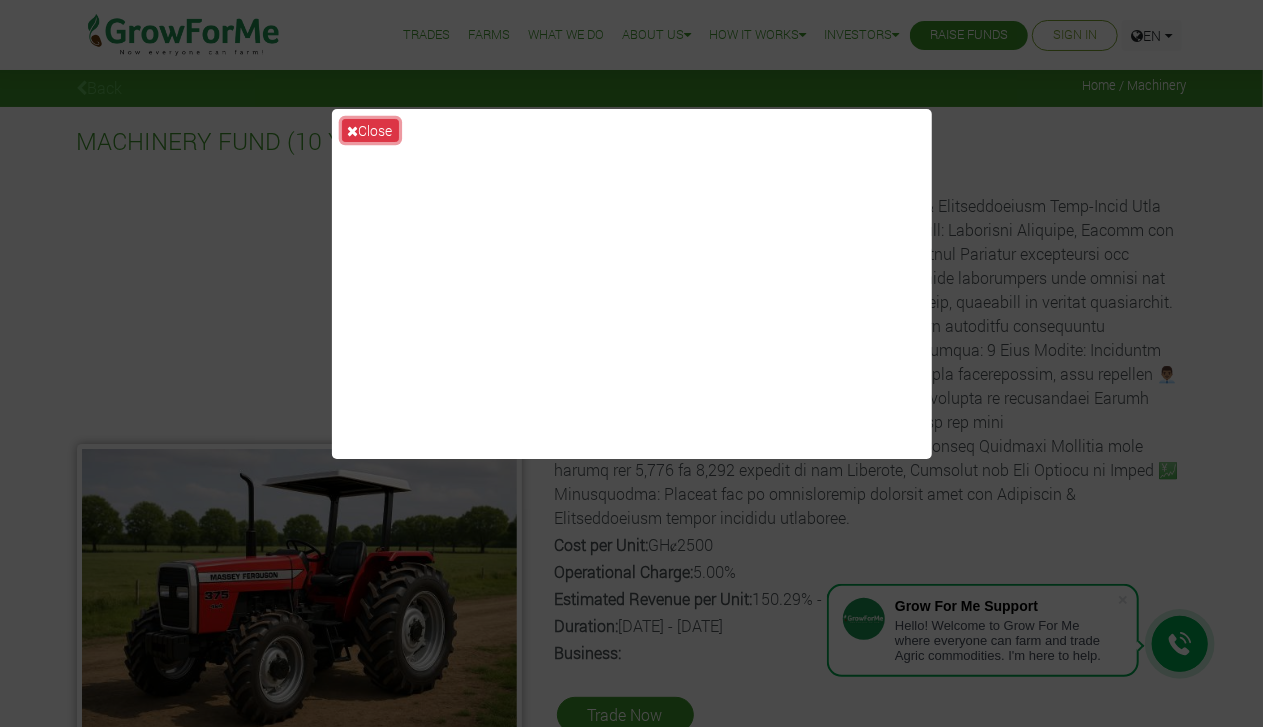 click on "Close" at bounding box center (370, 130) 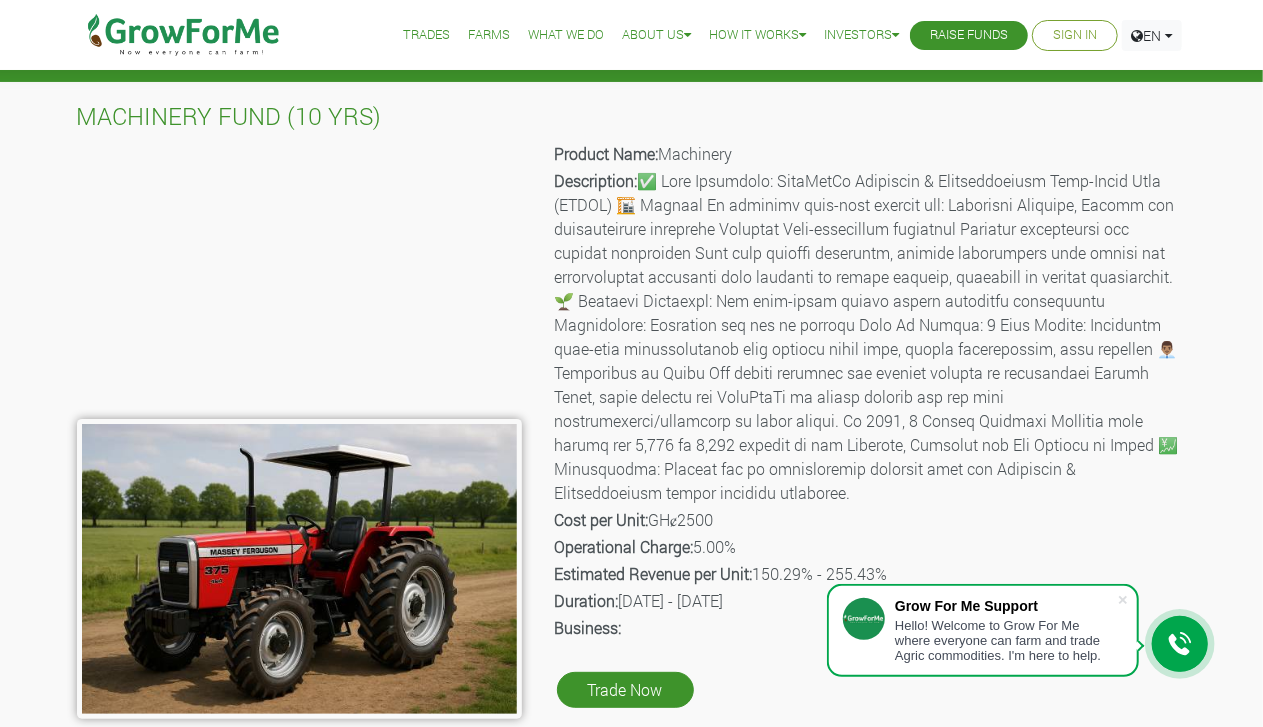 scroll, scrollTop: 0, scrollLeft: 0, axis: both 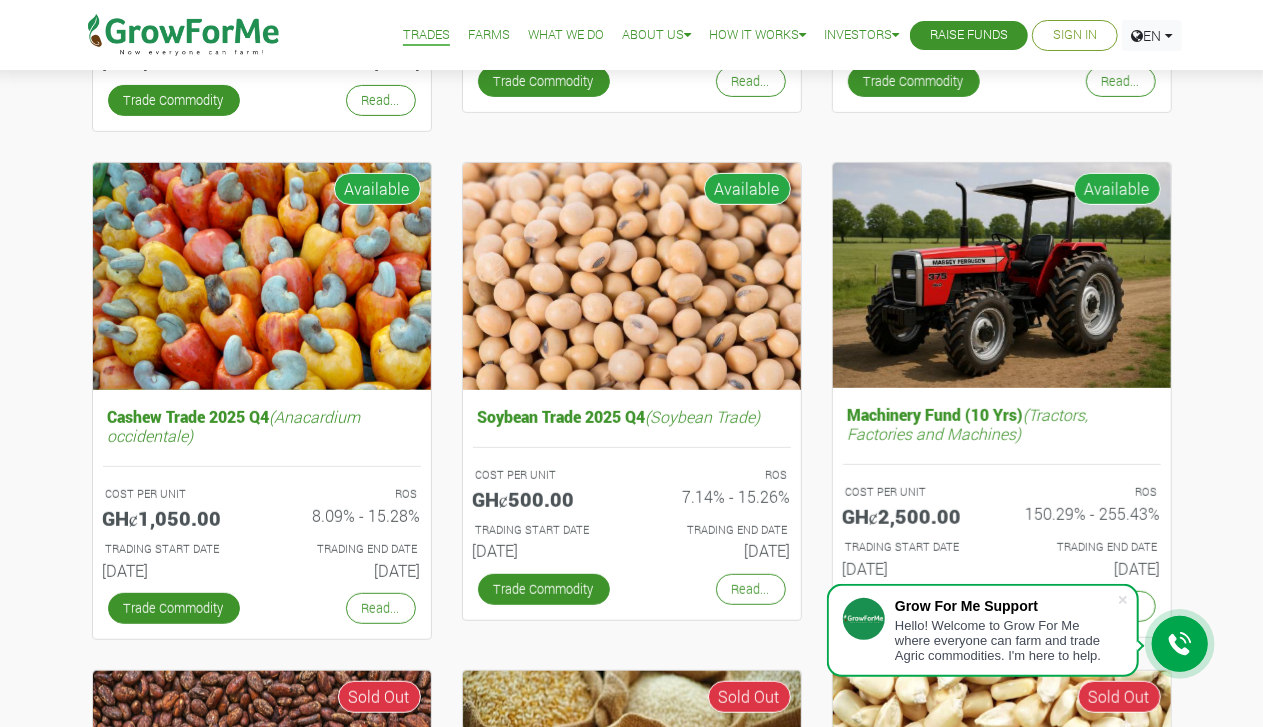 click on "Cocoa/Shearnut Trade 2025 Q4  (Cocoa Trade)
COST PER UNIT
GHȼ1,550.00
ROS
8.93% - 15.25%
[DATE] 1" at bounding box center [631, 796] 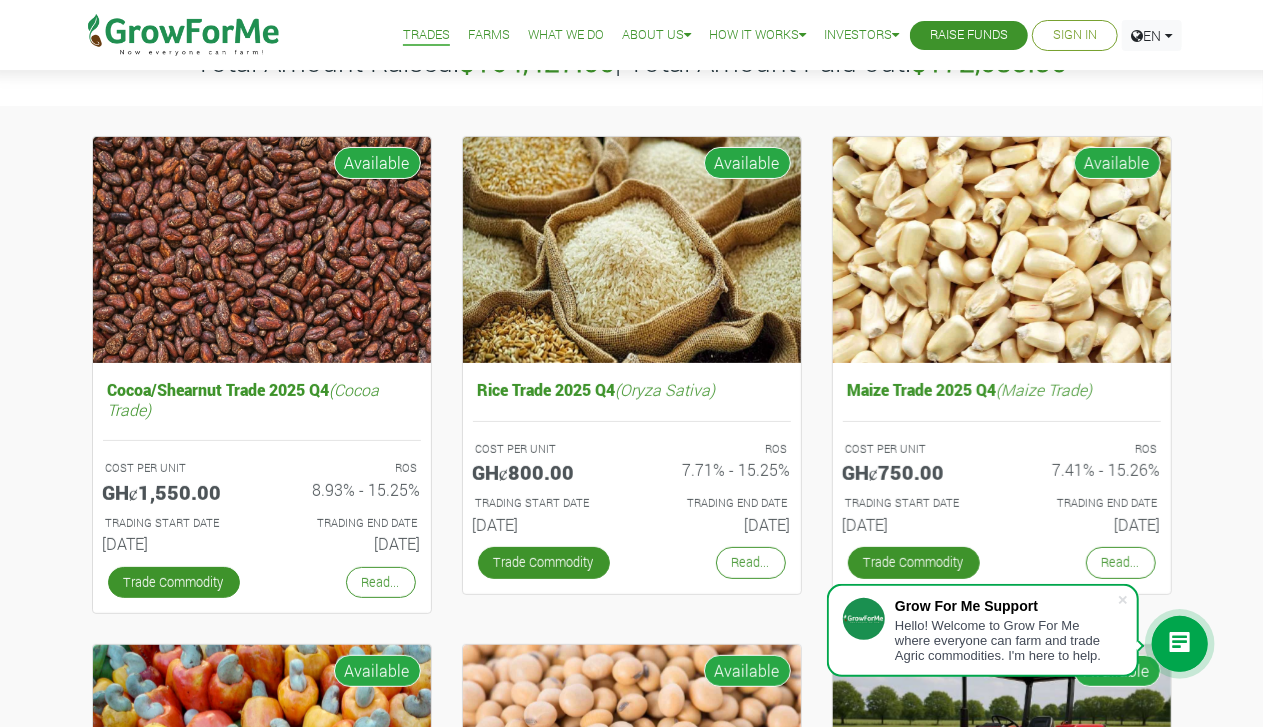 scroll, scrollTop: 130, scrollLeft: 0, axis: vertical 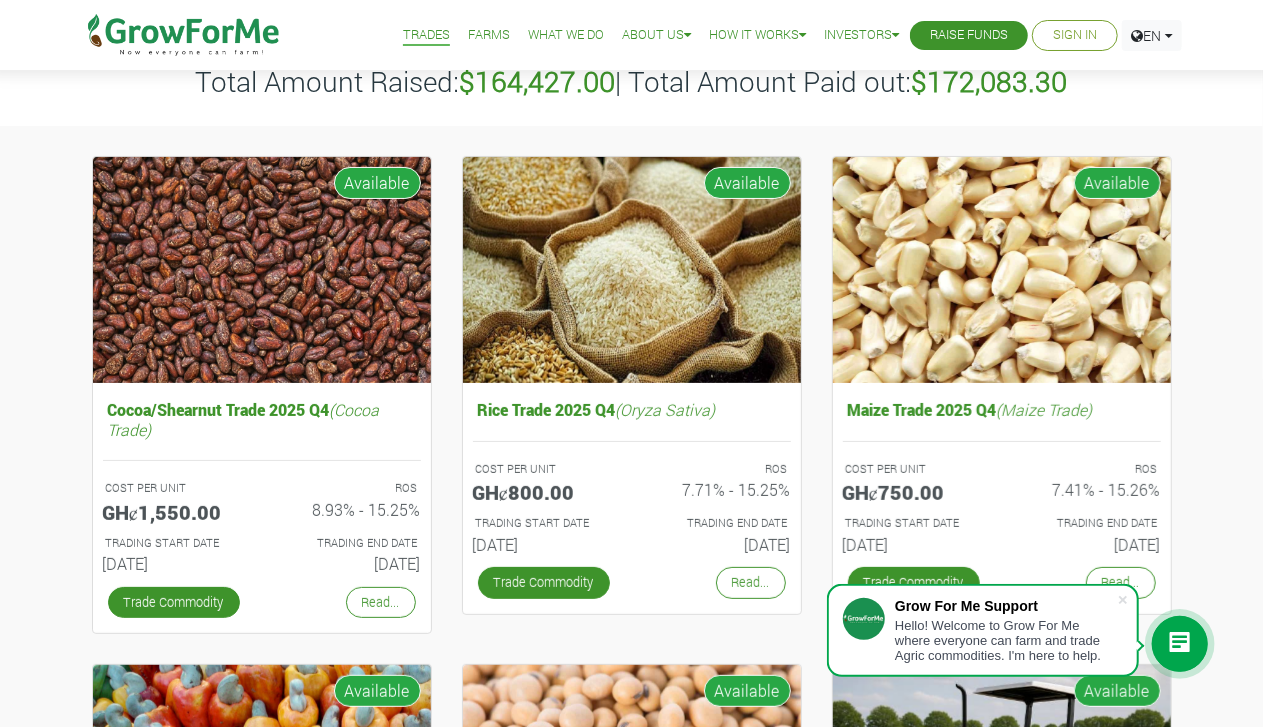 click at bounding box center (895, 35) 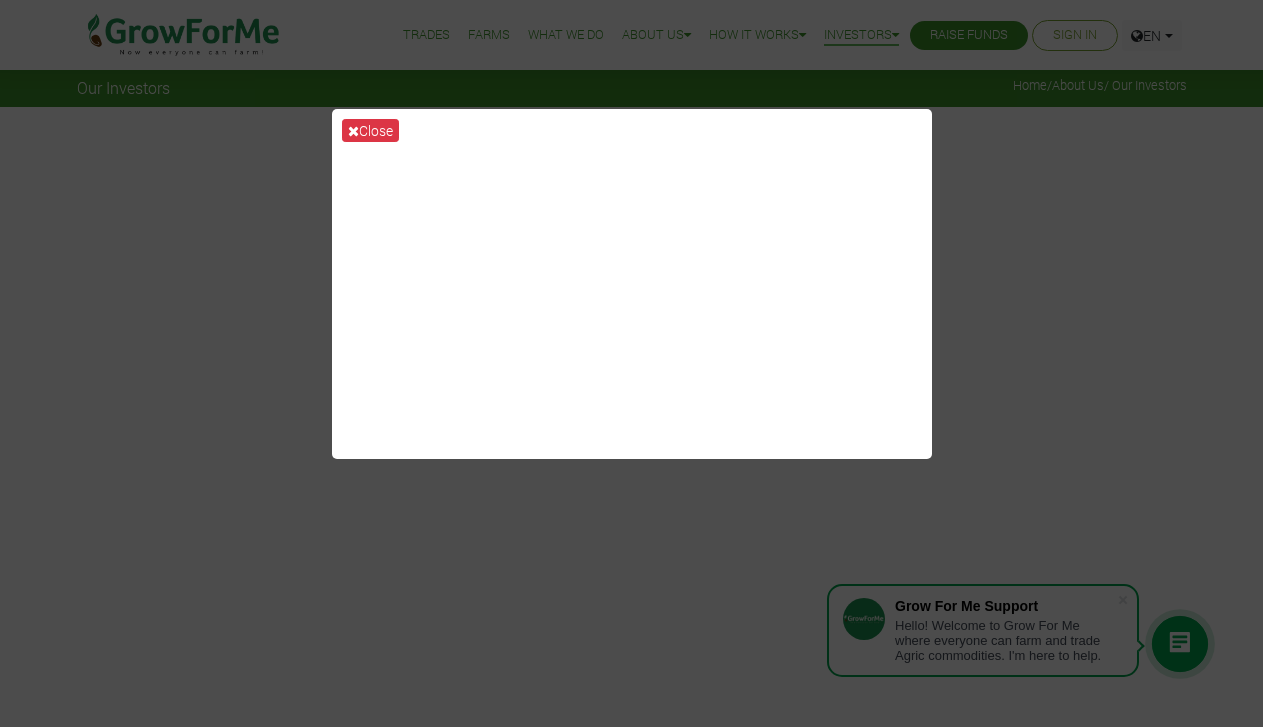scroll, scrollTop: 0, scrollLeft: 0, axis: both 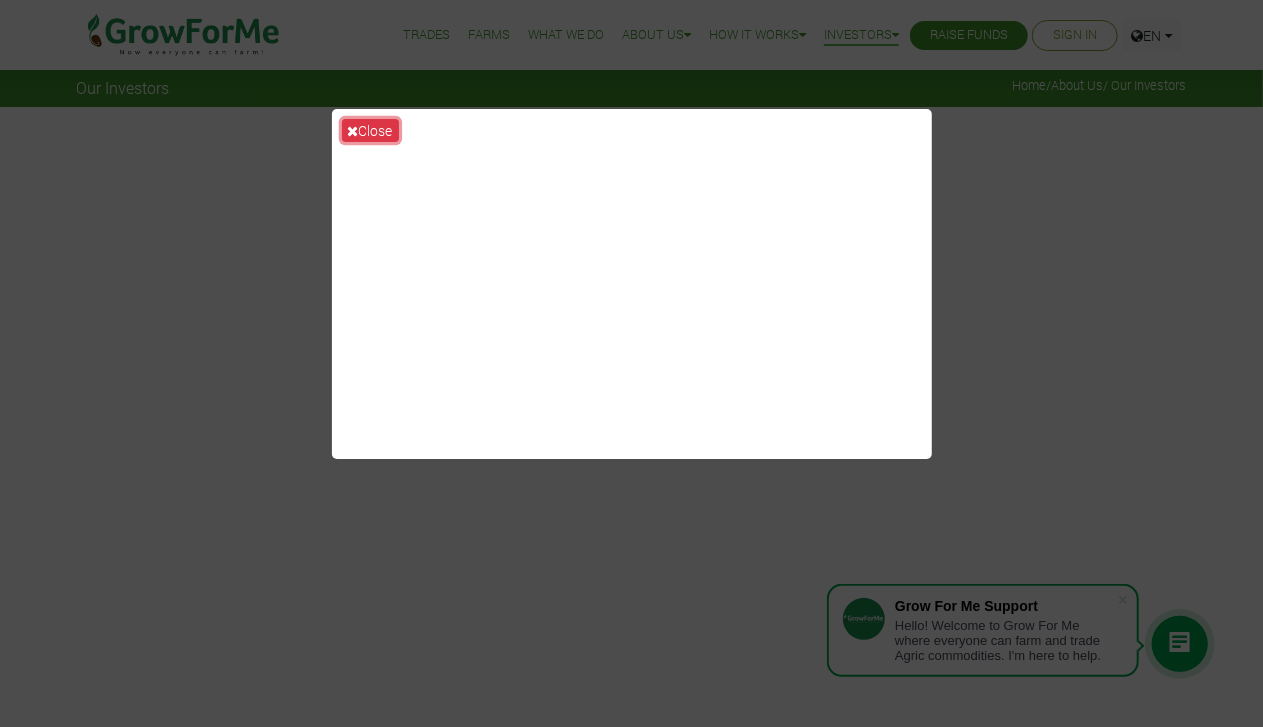 click on "Close" at bounding box center (370, 130) 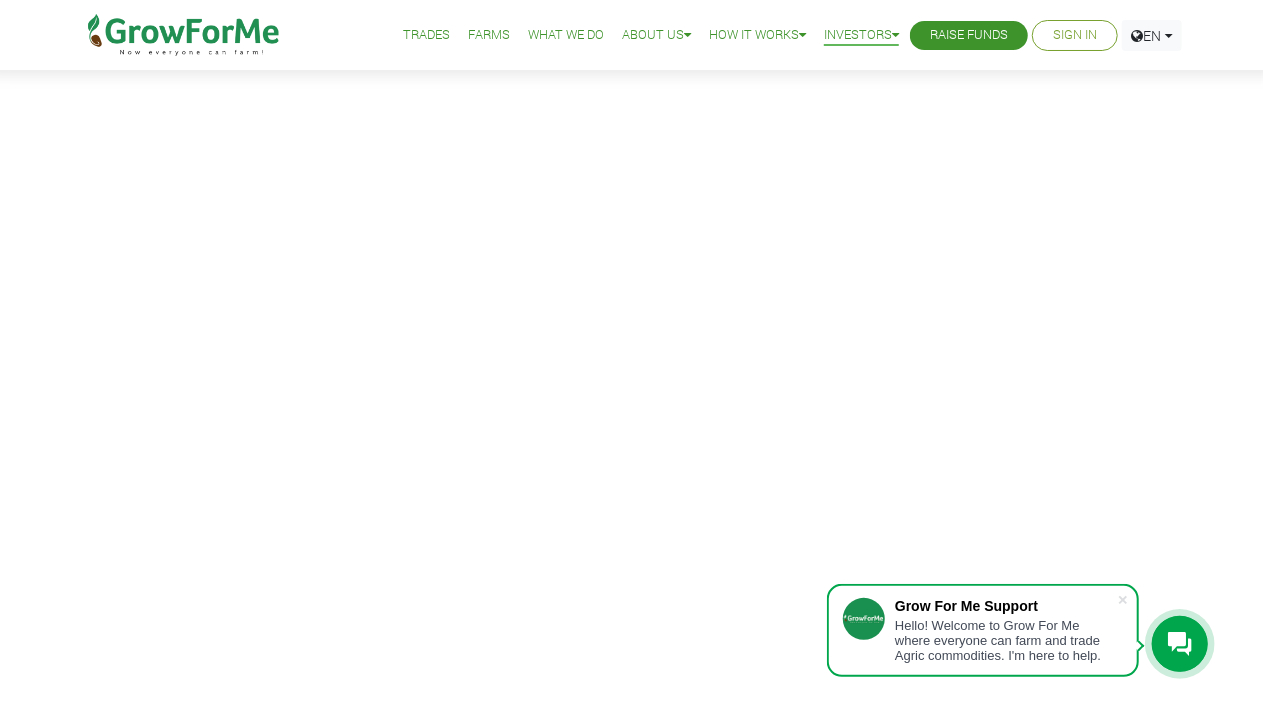 scroll, scrollTop: 690, scrollLeft: 0, axis: vertical 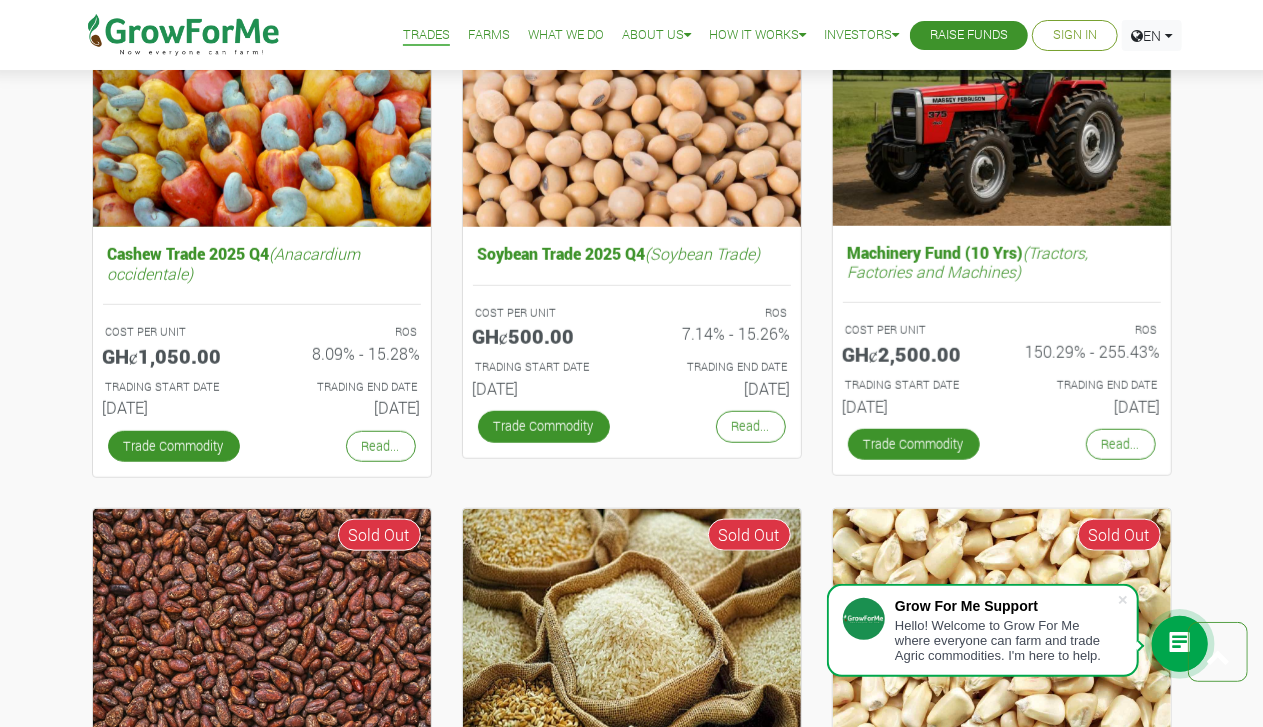 click on "Read..." at bounding box center (1121, 444) 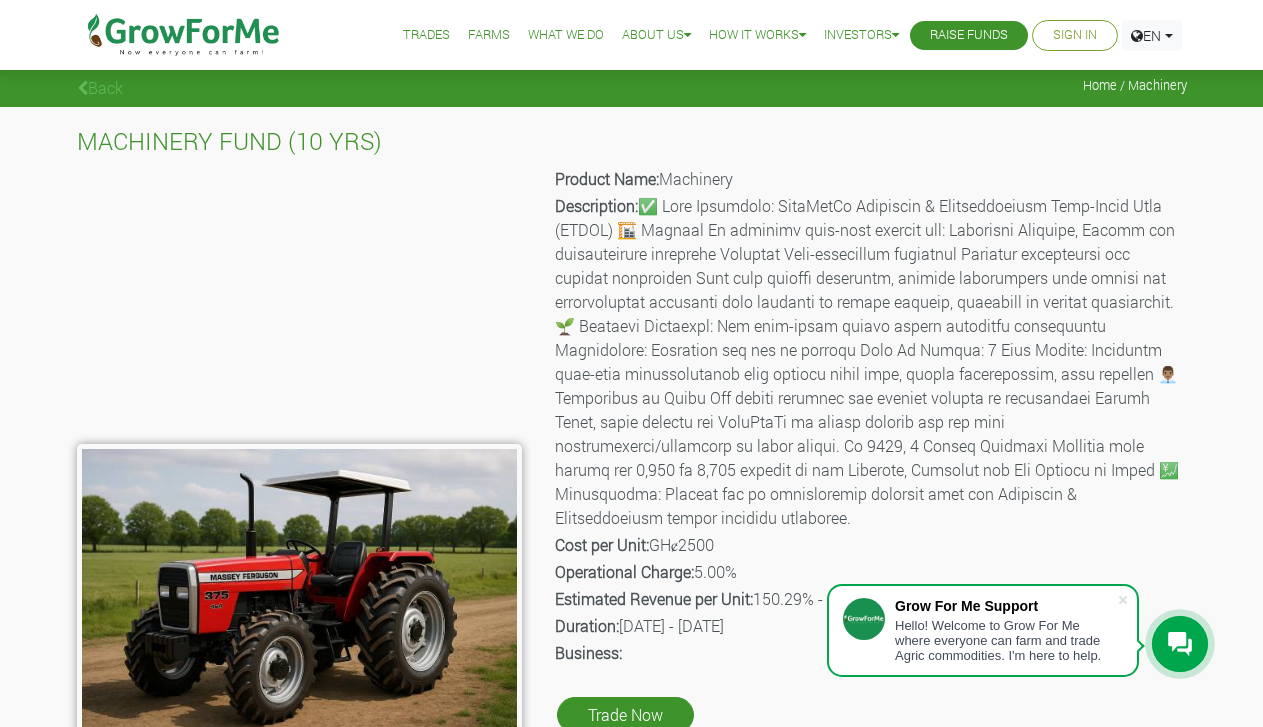 scroll, scrollTop: 0, scrollLeft: 0, axis: both 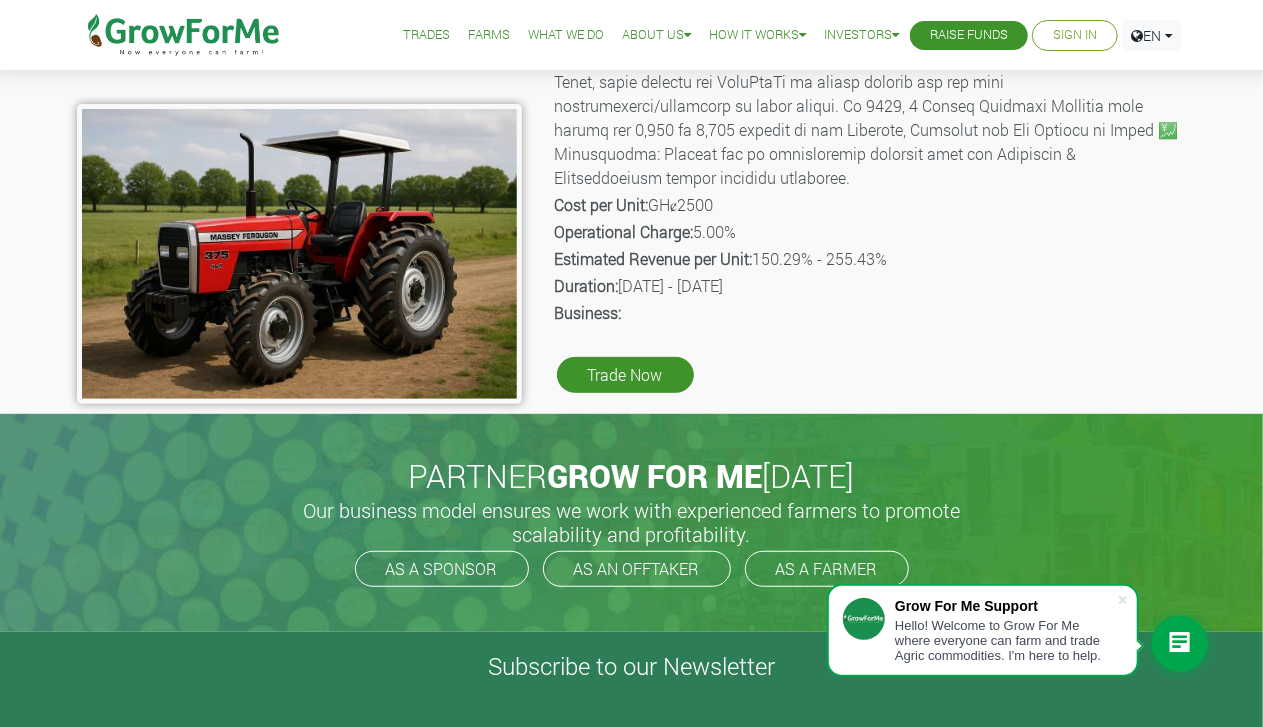 click on "Trade Now" at bounding box center (625, 375) 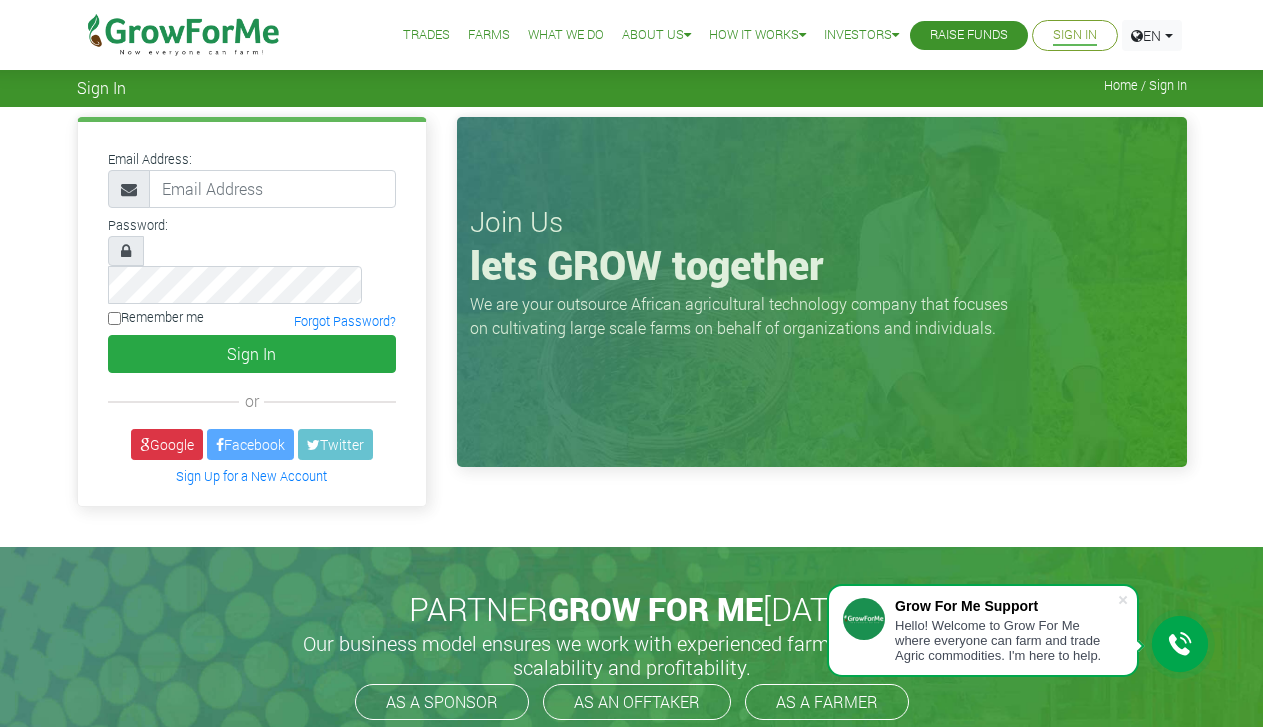 scroll, scrollTop: 0, scrollLeft: 0, axis: both 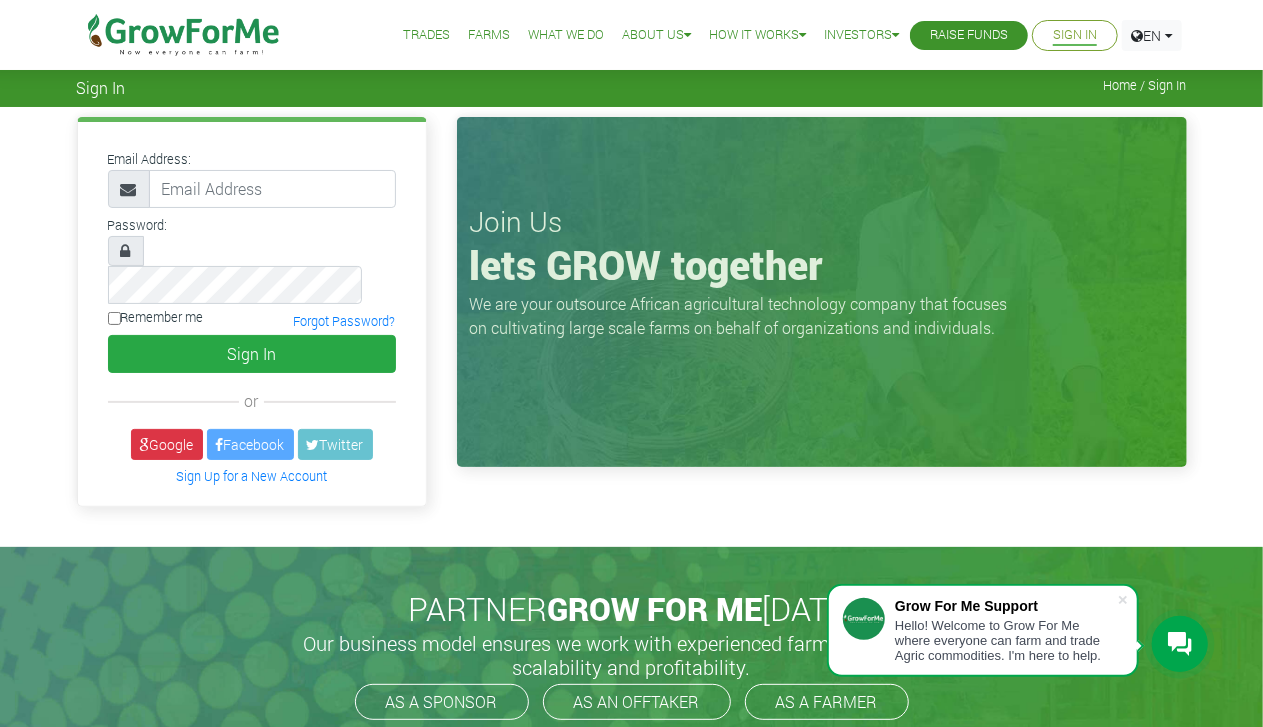 click on "Farms" at bounding box center (489, 35) 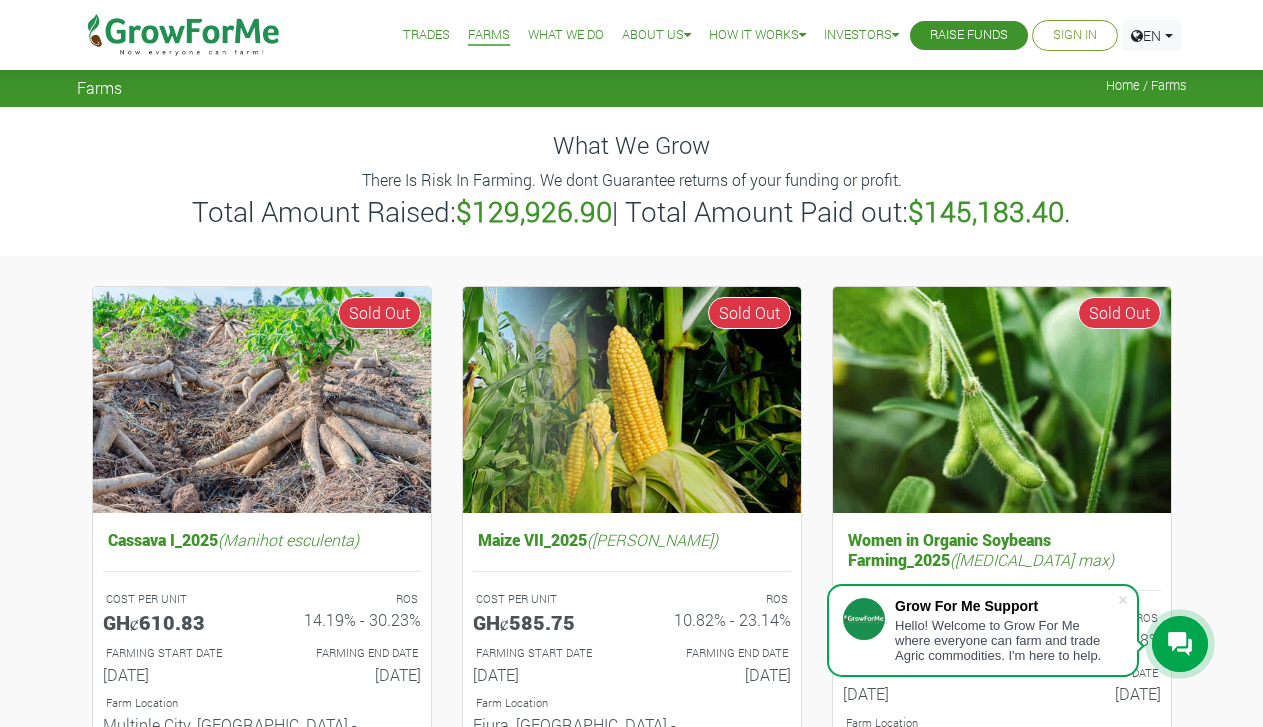 scroll, scrollTop: 0, scrollLeft: 0, axis: both 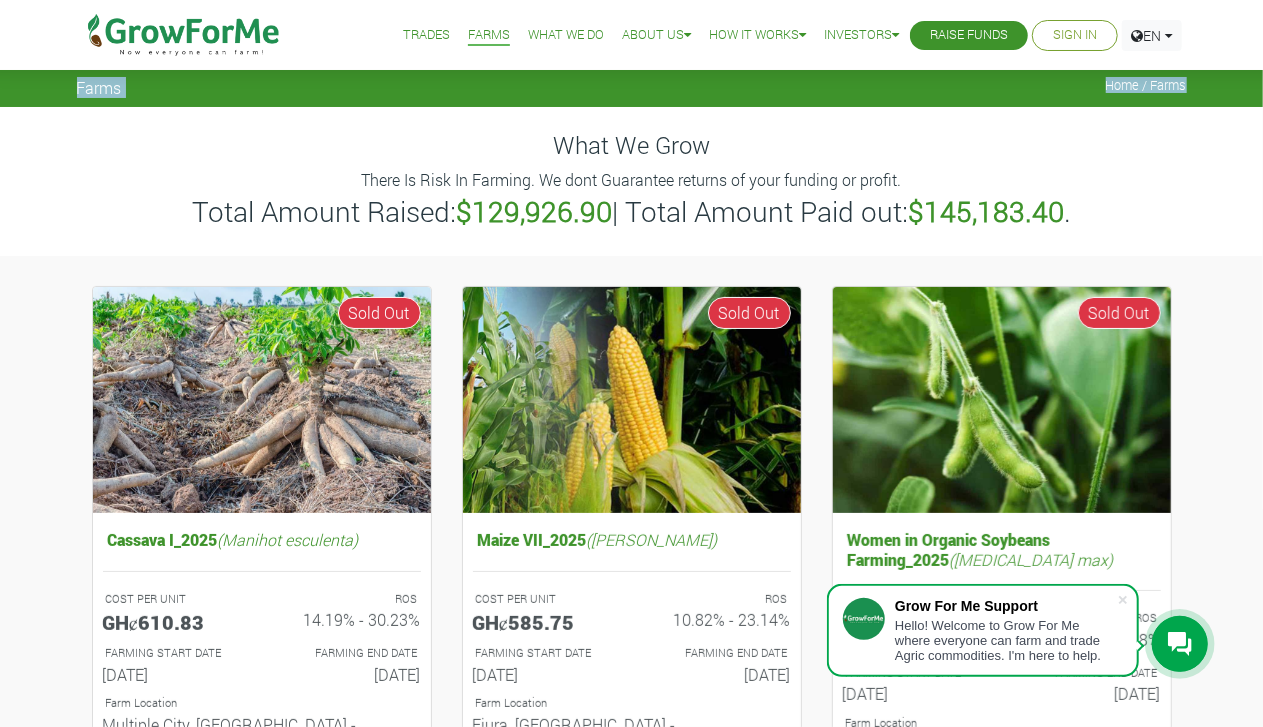 drag, startPoint x: 1262, startPoint y: 127, endPoint x: 1268, endPoint y: 103, distance: 24.738634 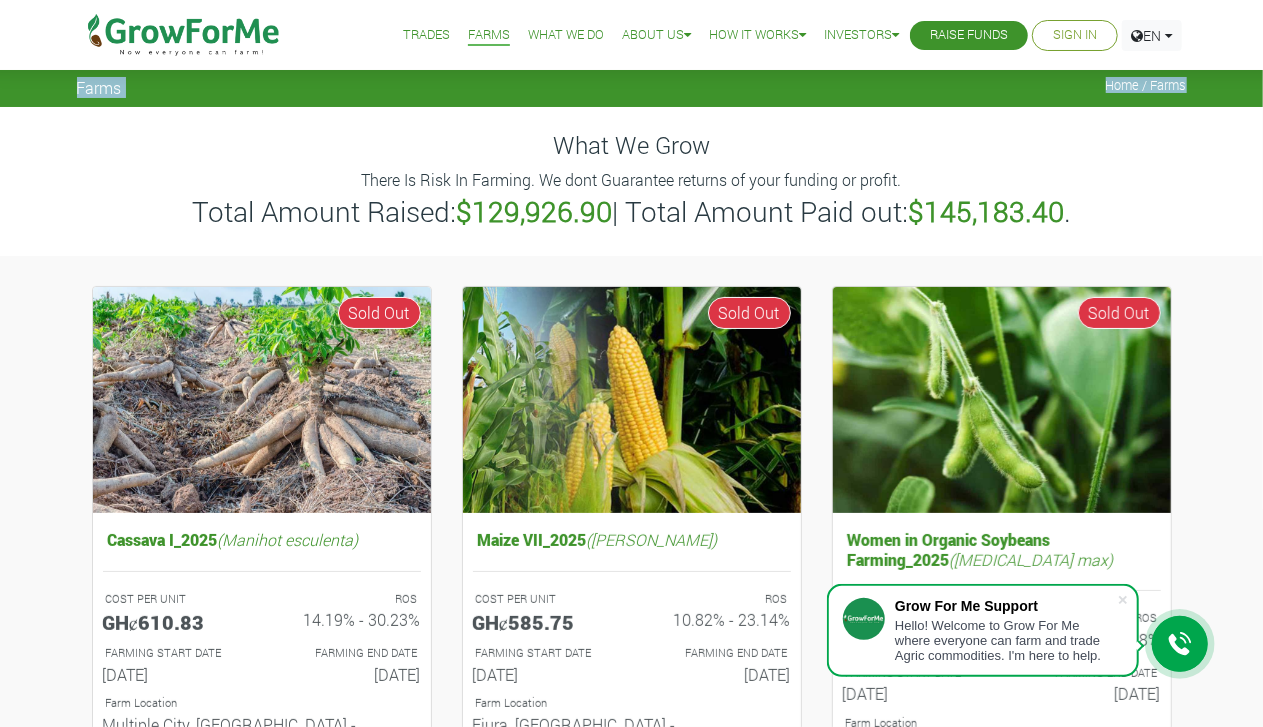 click on "How it Works" at bounding box center (757, 35) 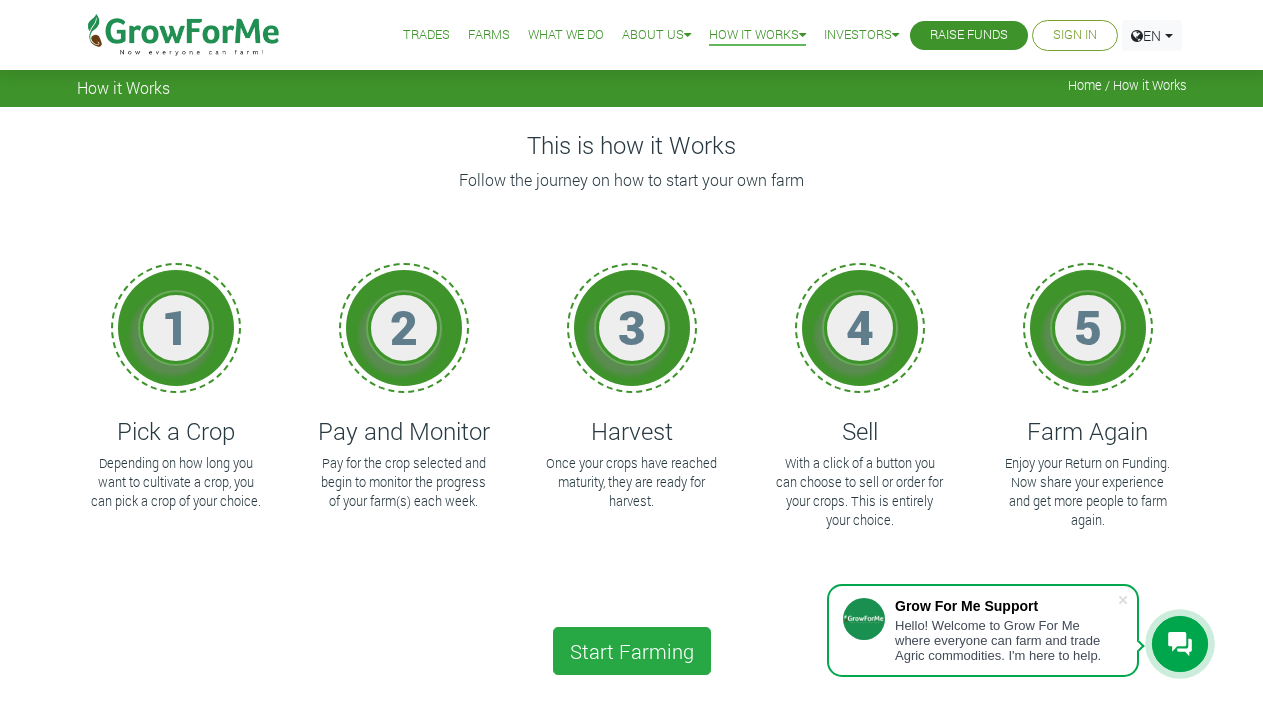 scroll, scrollTop: 0, scrollLeft: 0, axis: both 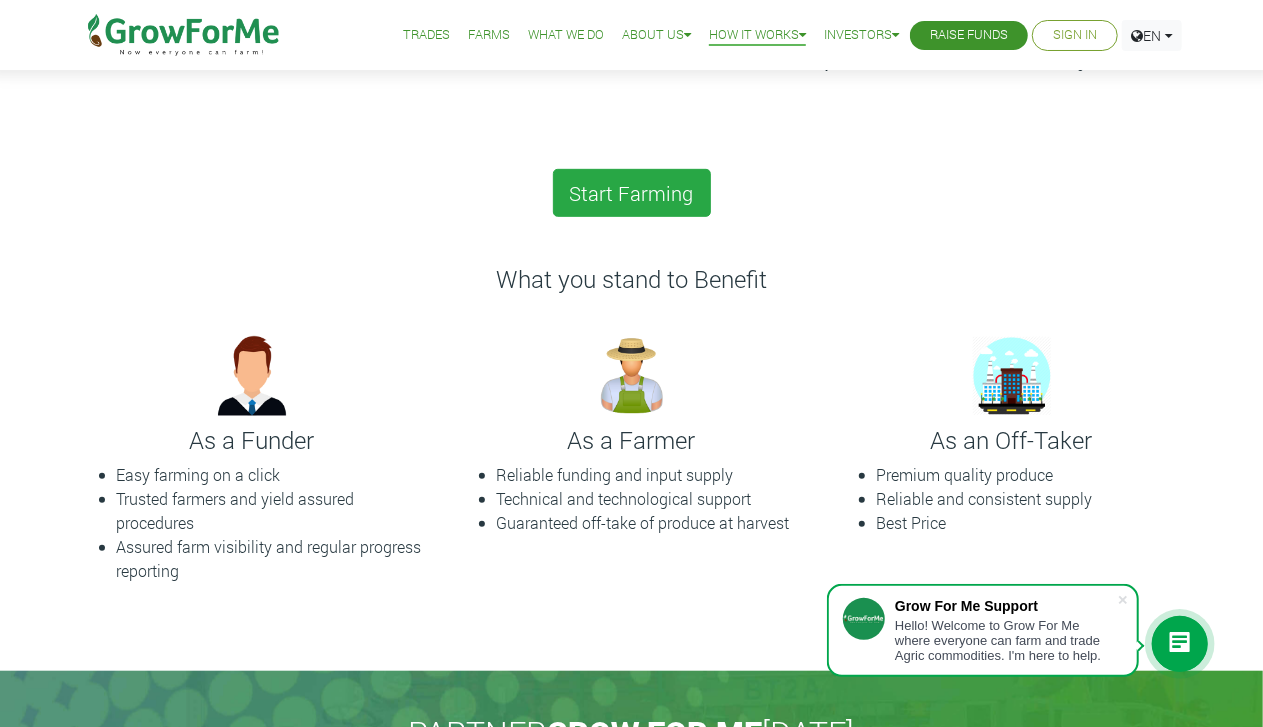 click on "This is how it Works
Follow the journey on how to start your own farm
1
Pick a Crop
Depending on how long you want to cultivate a crop, you can pick a crop of your choice.
2
Pay and Monitor
Pay for the crop selected and begin to monitor the progress of your farm(s) each week.
3 Harvest 4 5" at bounding box center (631, 159) 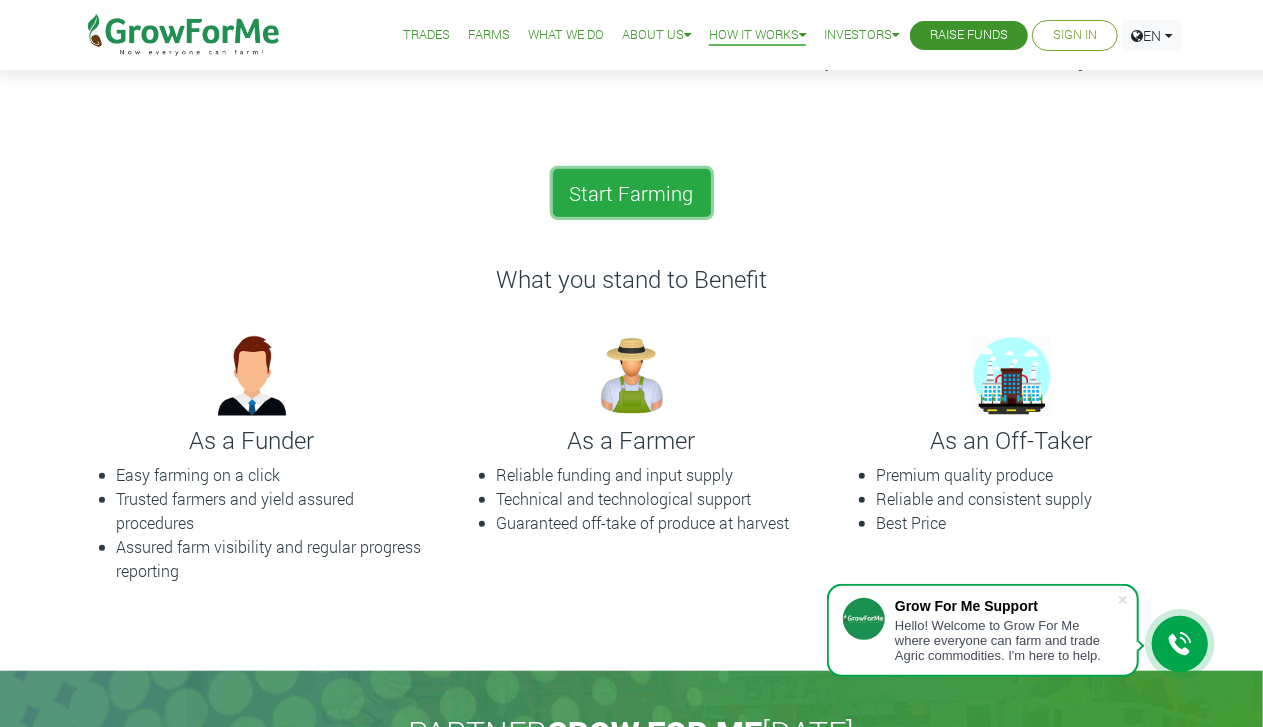 click on "Start Farming" at bounding box center (632, 193) 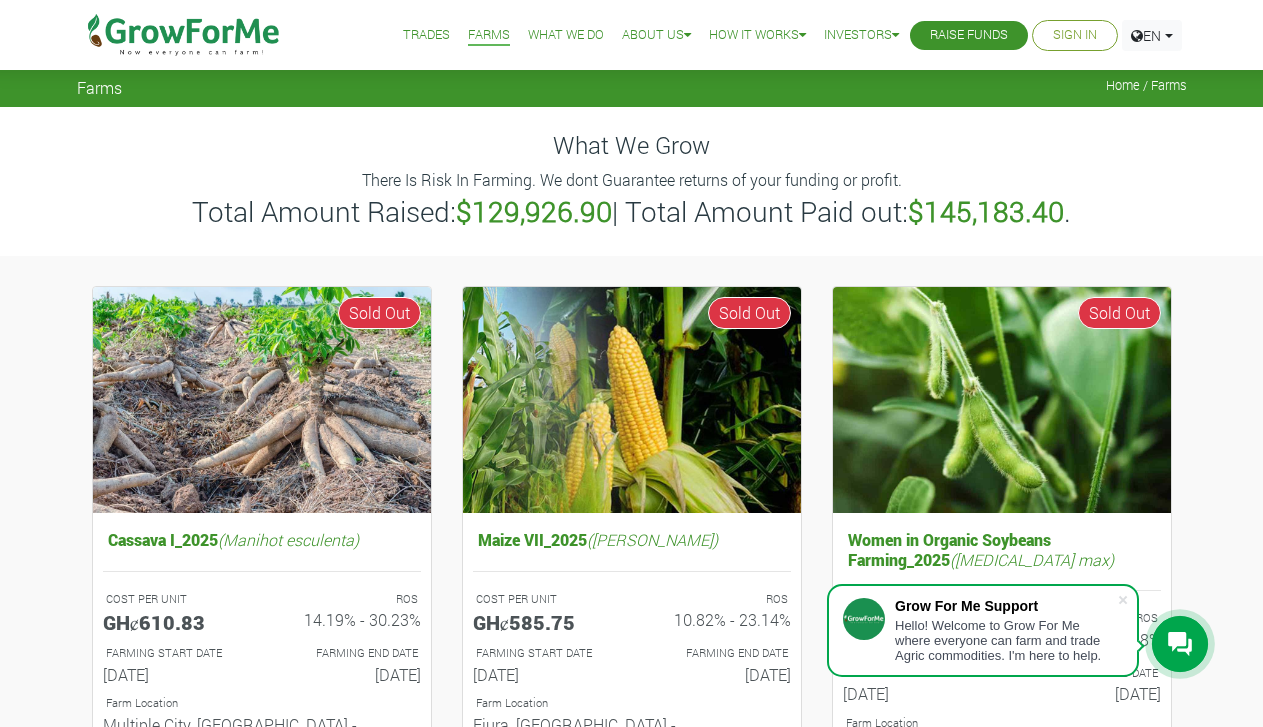 scroll, scrollTop: 0, scrollLeft: 0, axis: both 